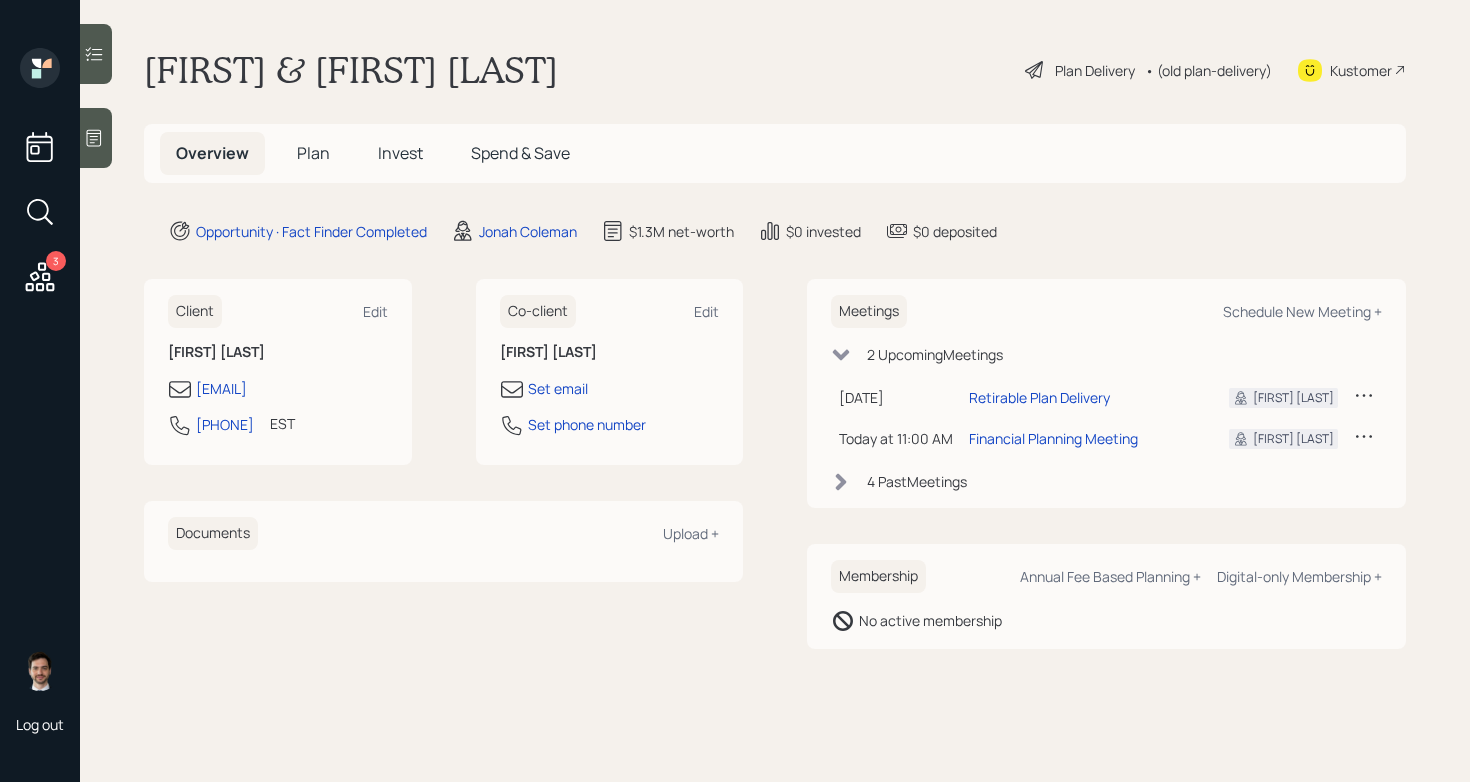 scroll, scrollTop: 0, scrollLeft: 0, axis: both 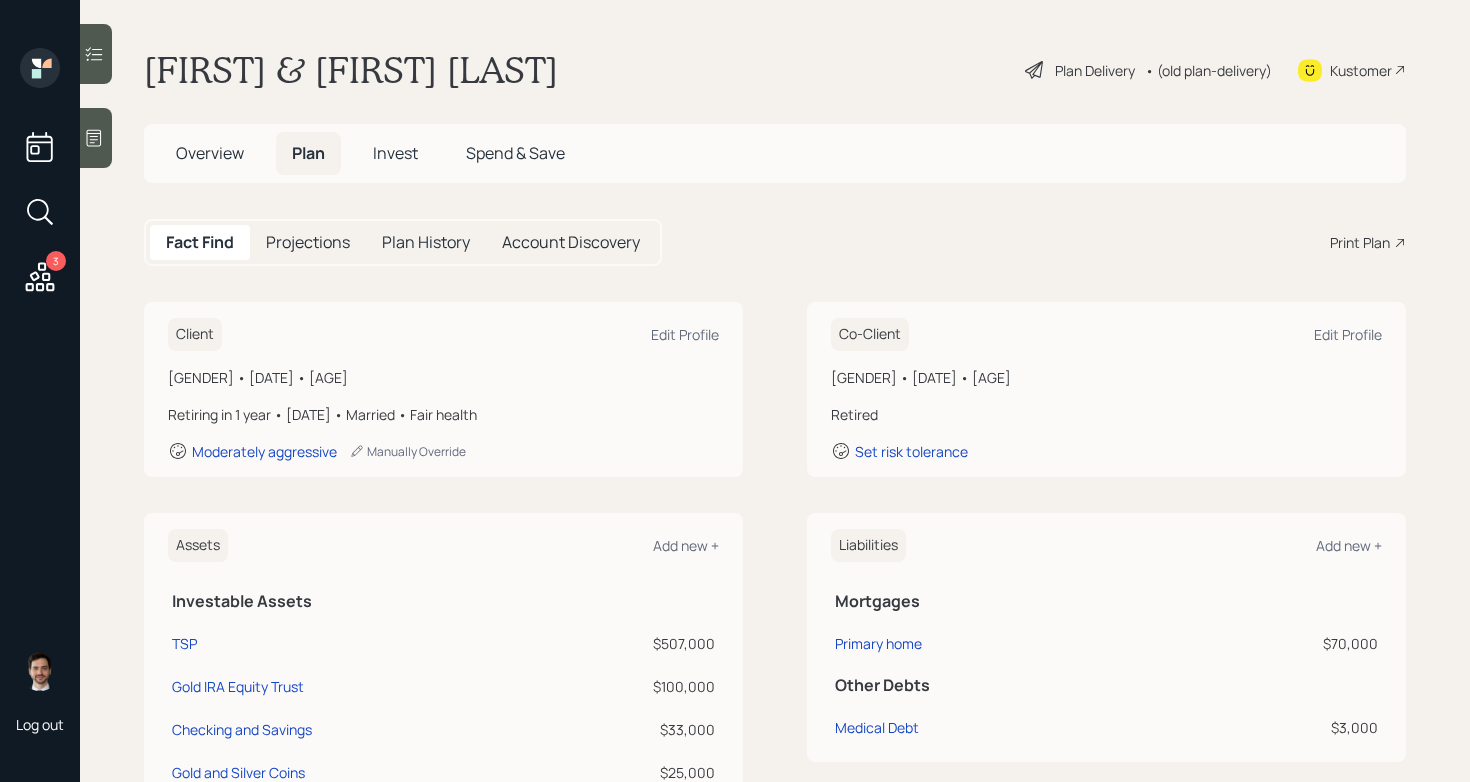 click on "Print Plan" at bounding box center [1360, 242] 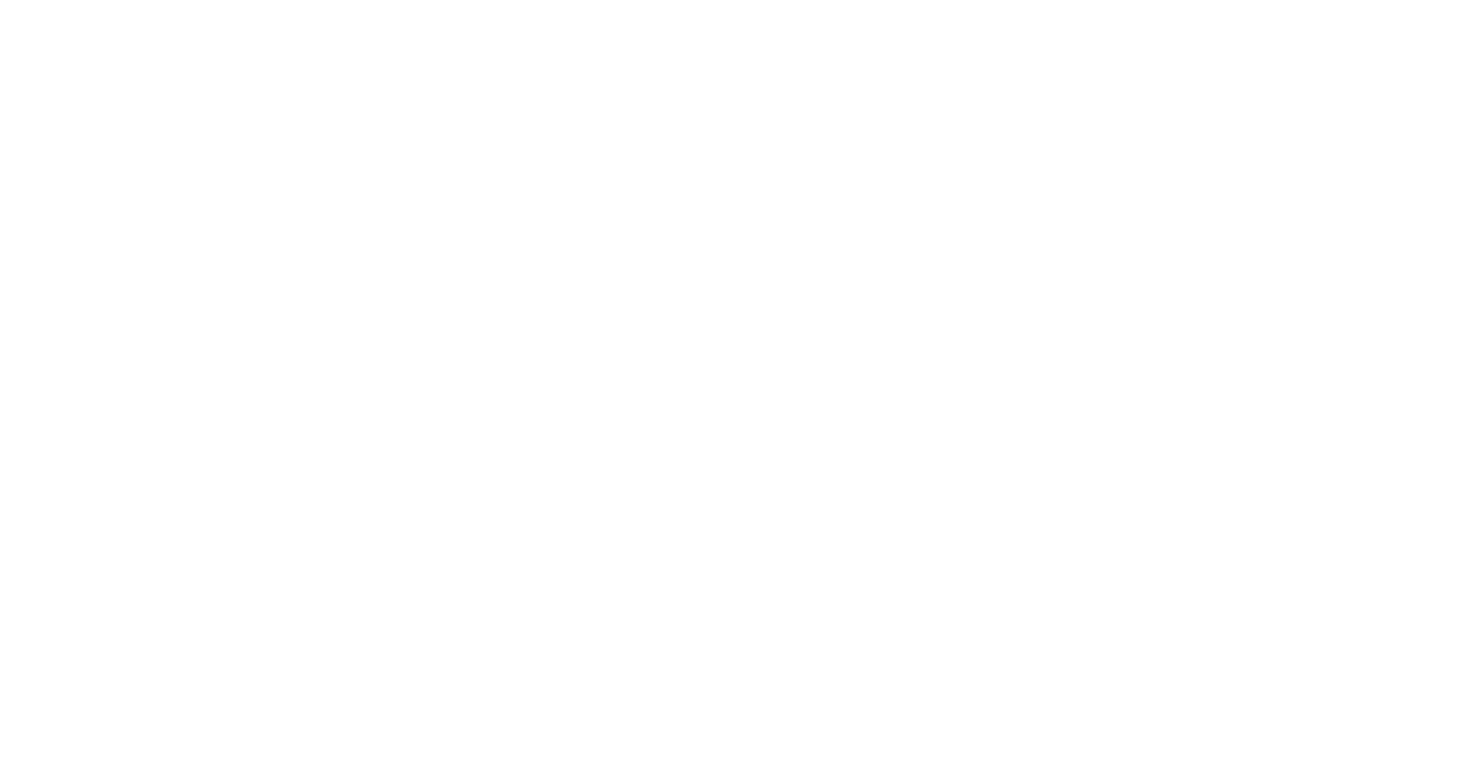 scroll, scrollTop: 0, scrollLeft: 0, axis: both 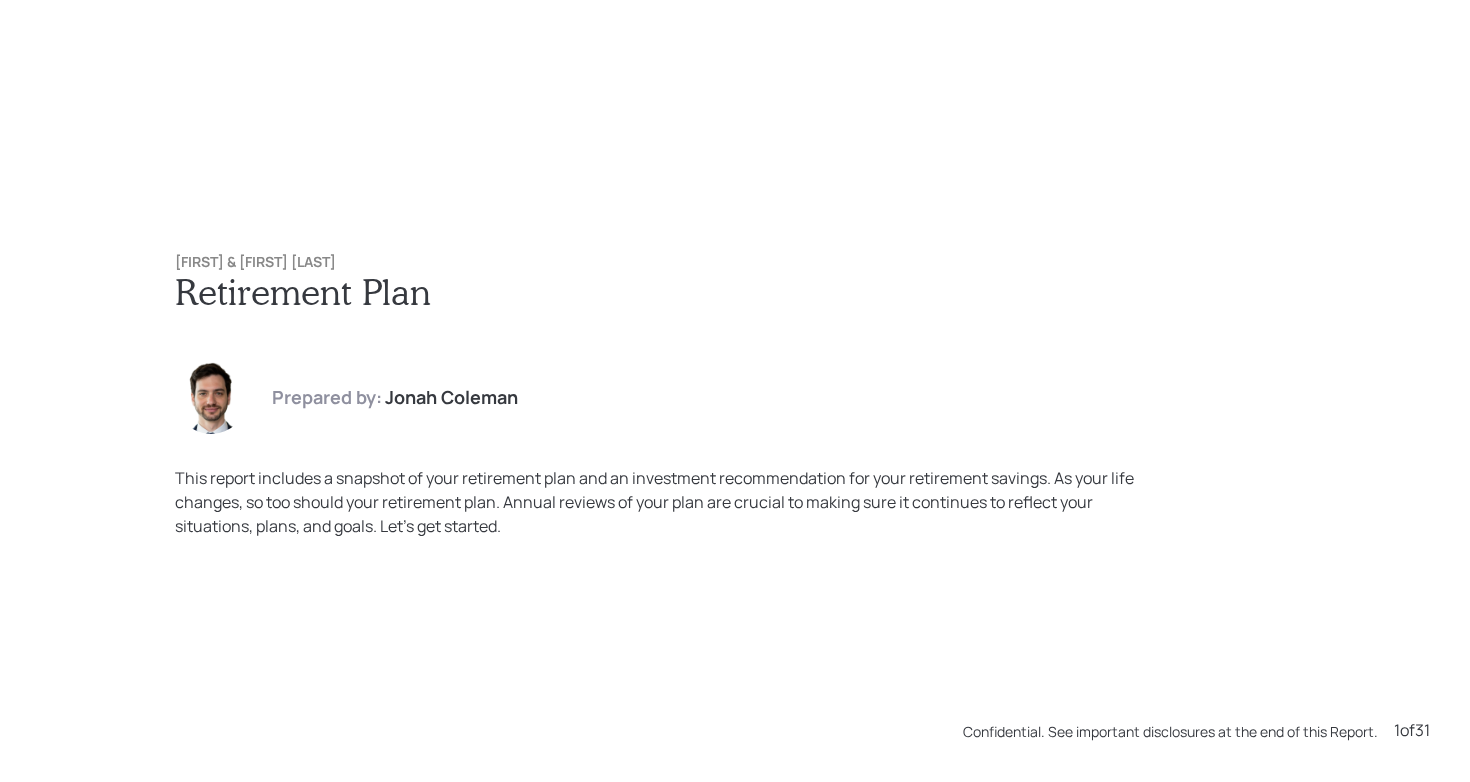 click on "Retirement Plan" at bounding box center [735, 291] 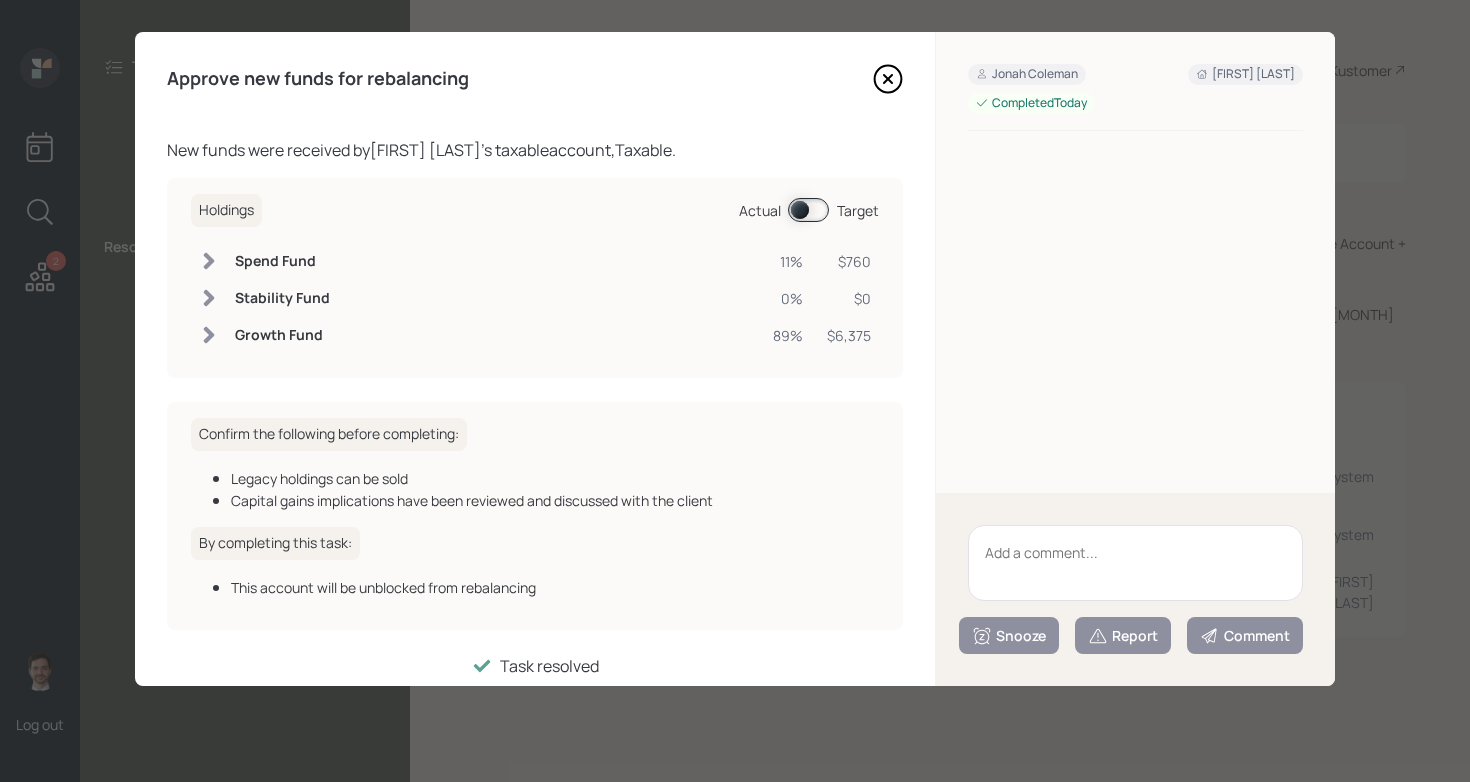 scroll, scrollTop: 0, scrollLeft: 0, axis: both 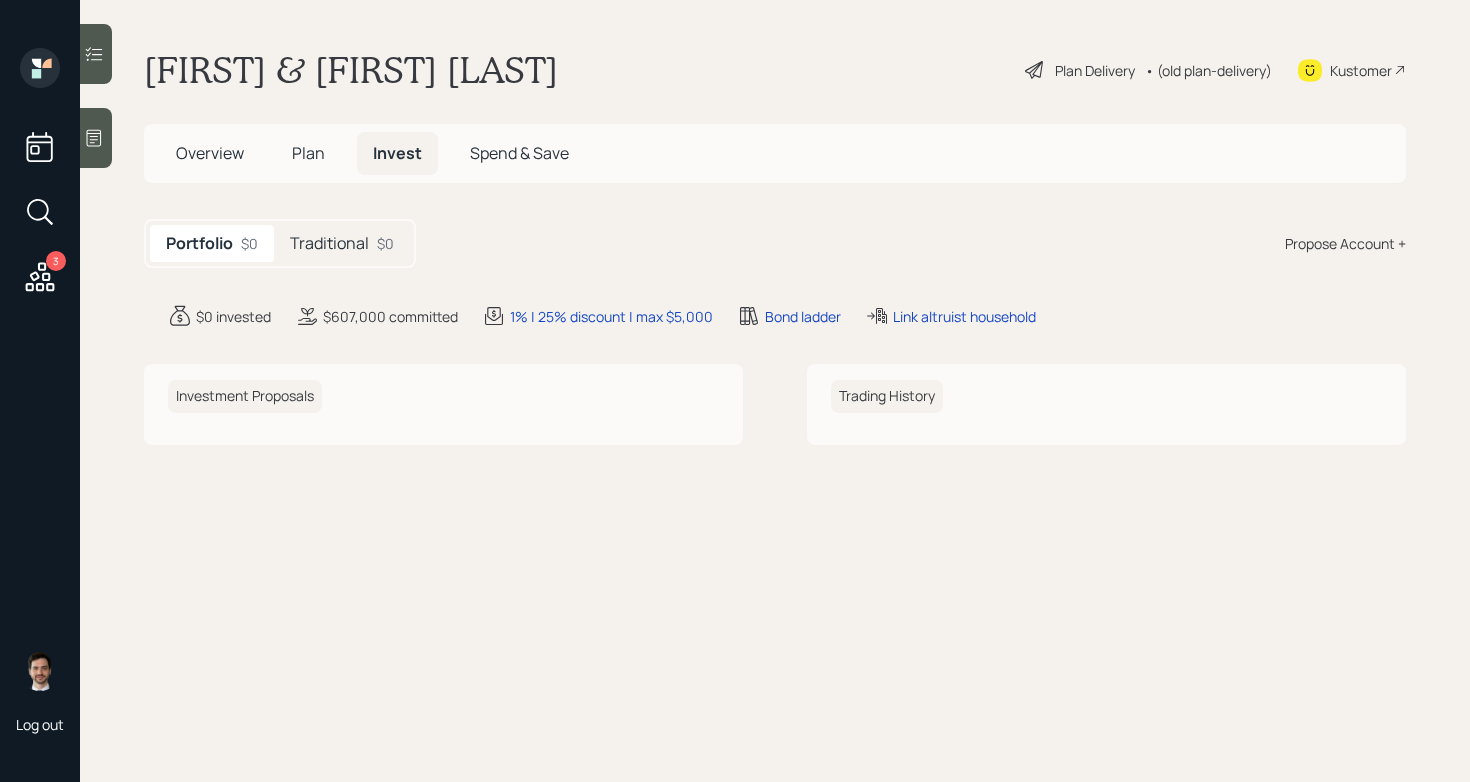 click 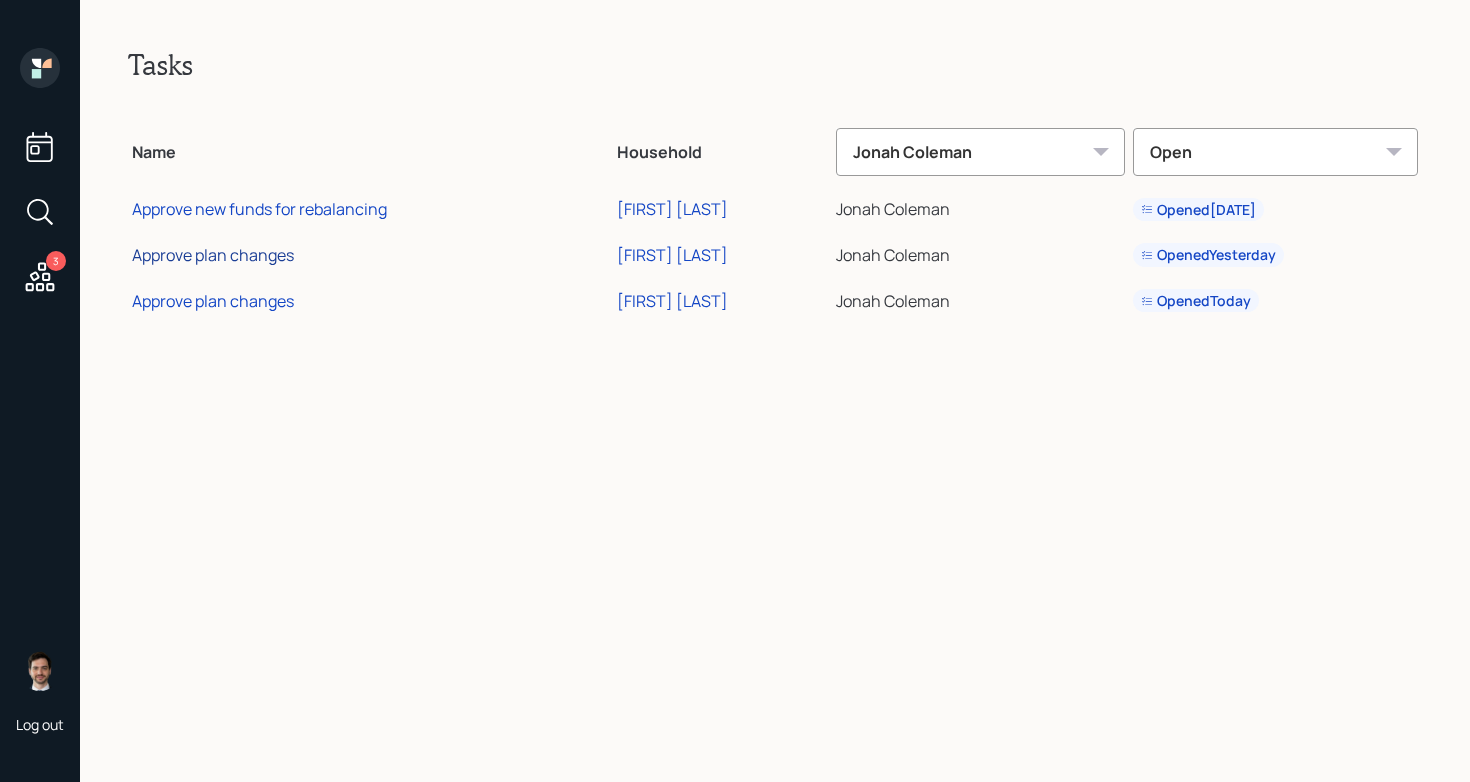 click on "Approve plan changes" at bounding box center [213, 255] 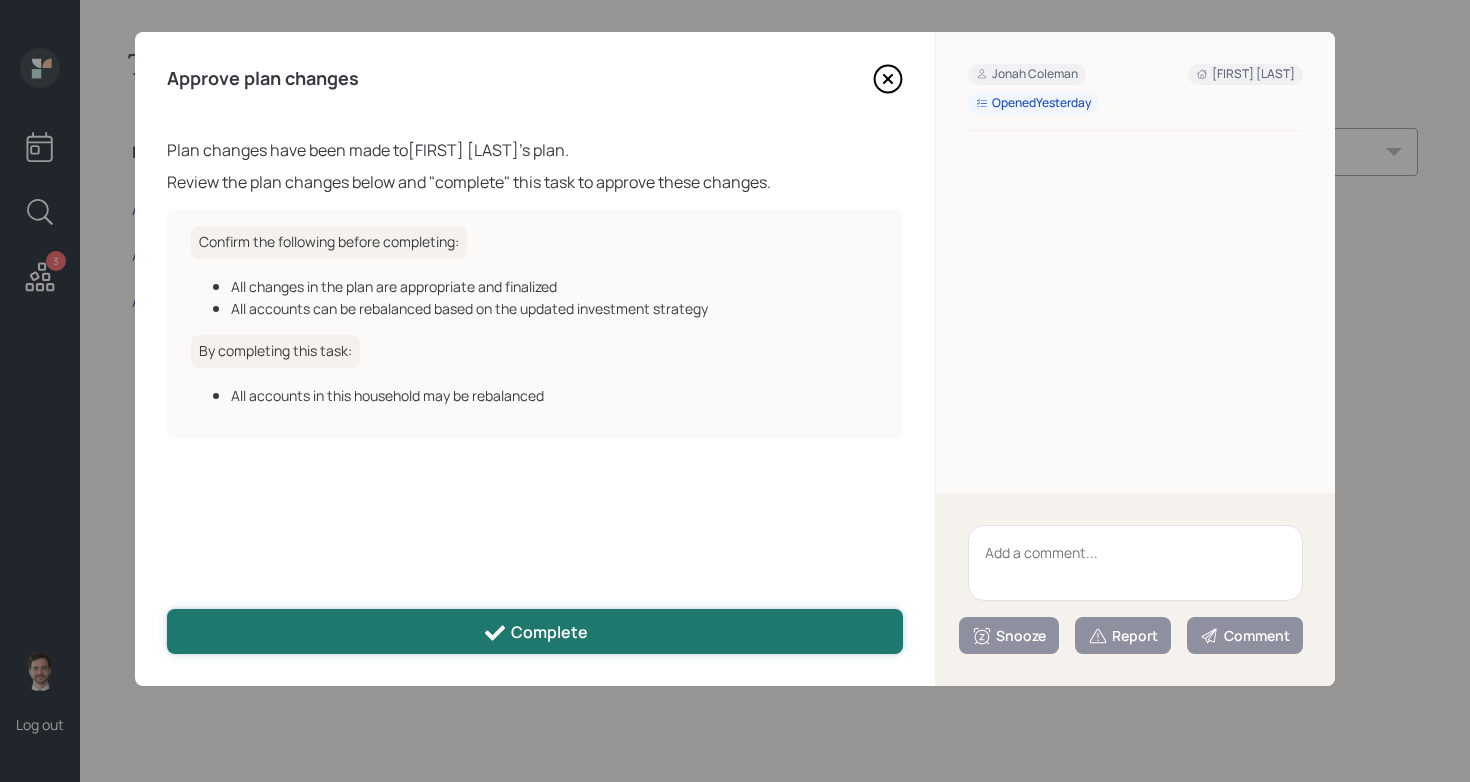 click on "Complete" at bounding box center (535, 631) 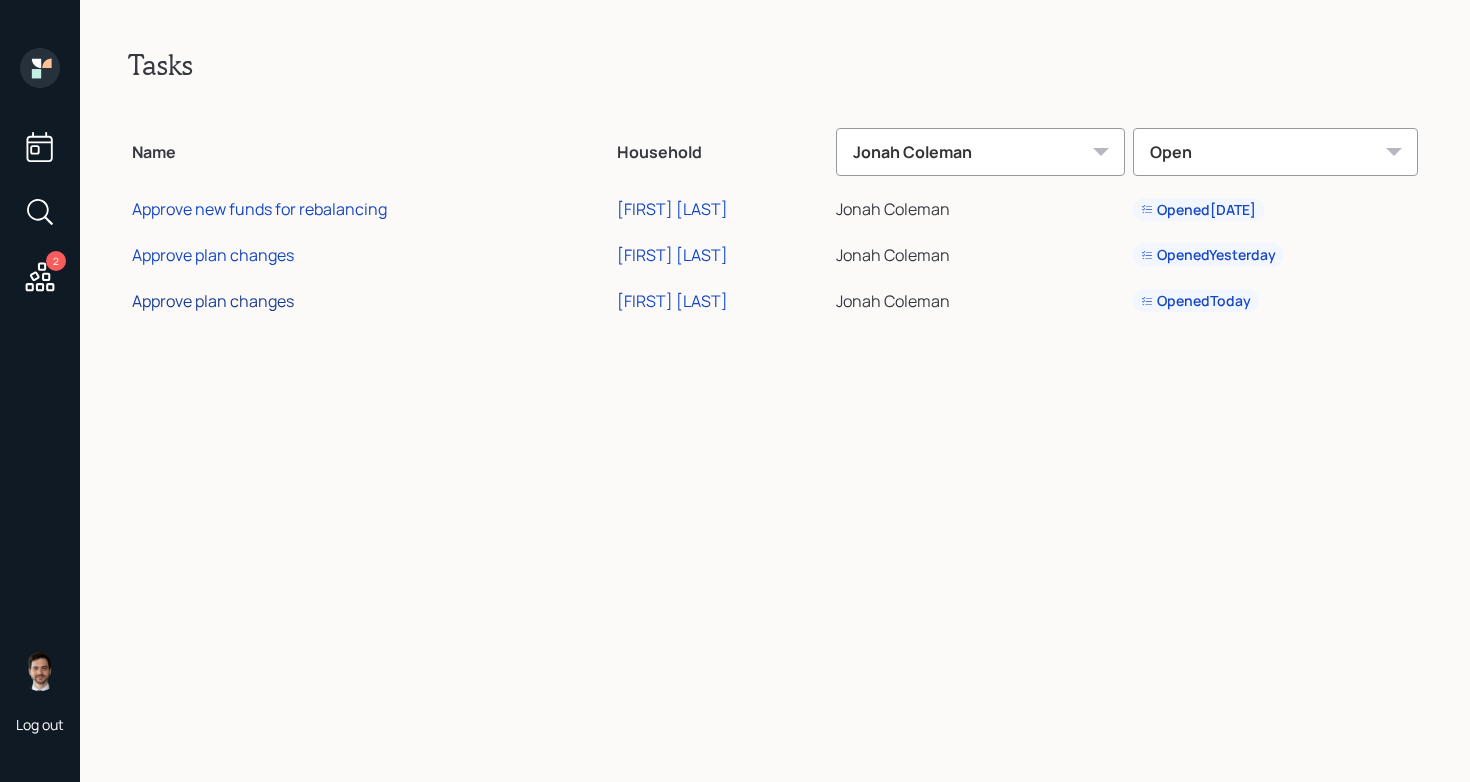 click on "Approve plan changes" at bounding box center [213, 301] 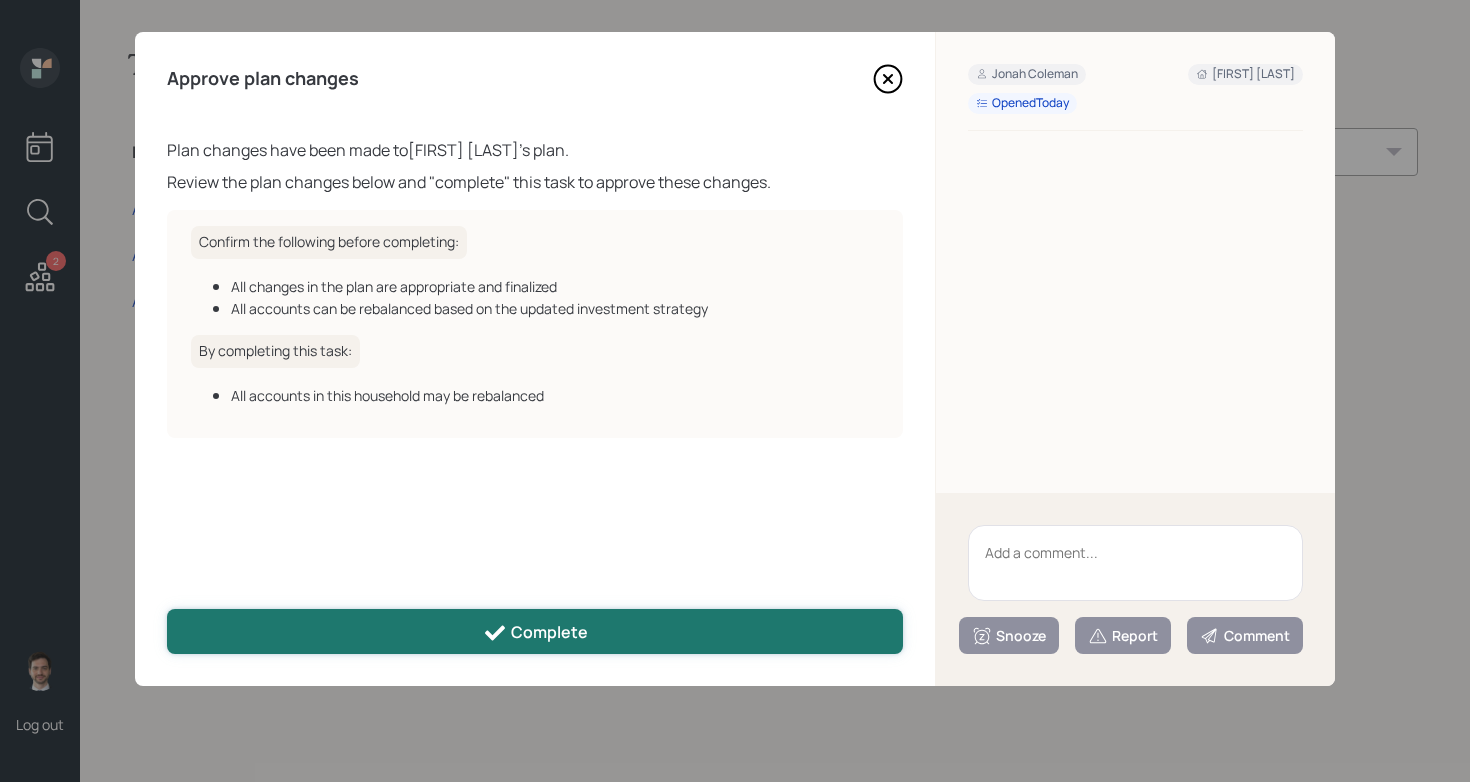click on "Complete" at bounding box center (535, 631) 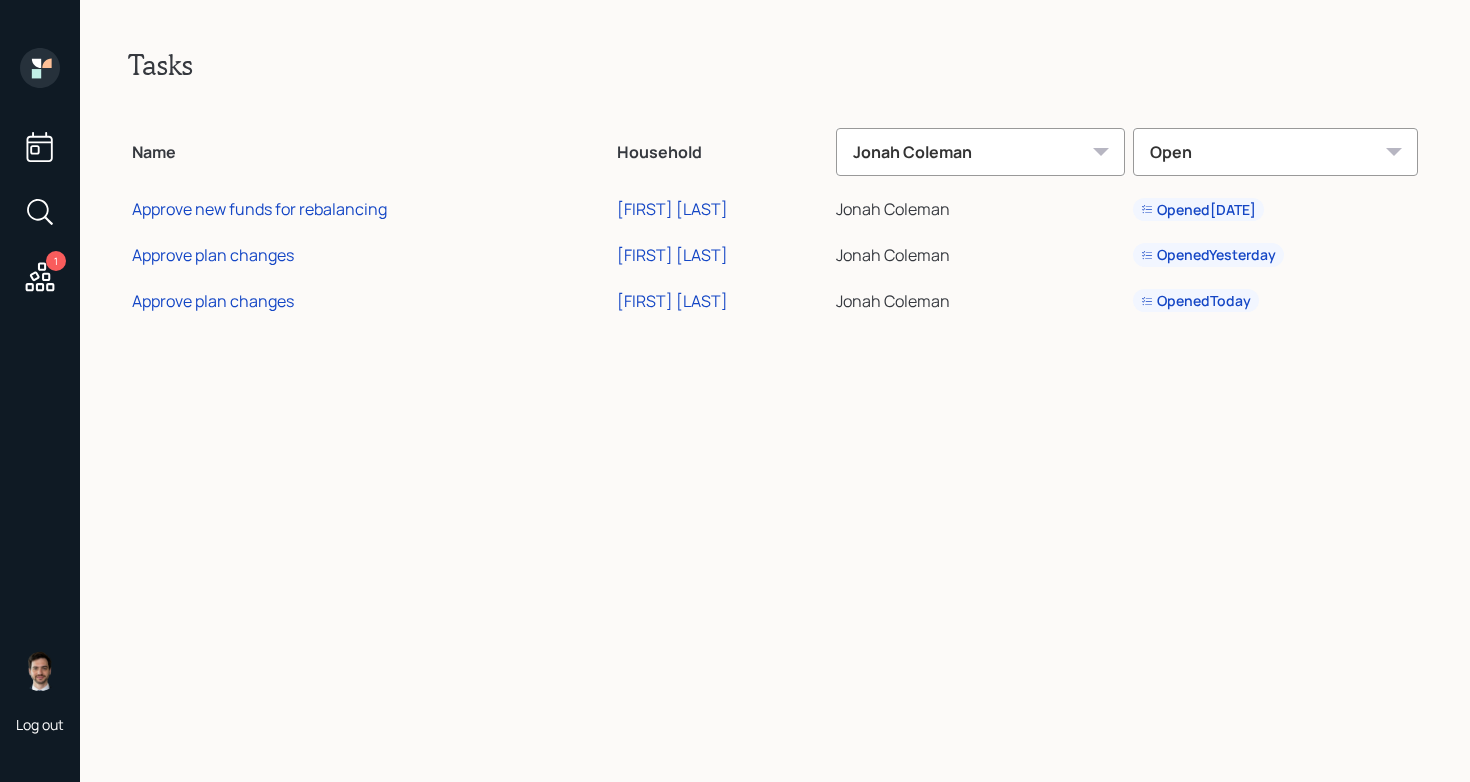 click on "Tasks" at bounding box center (775, 65) 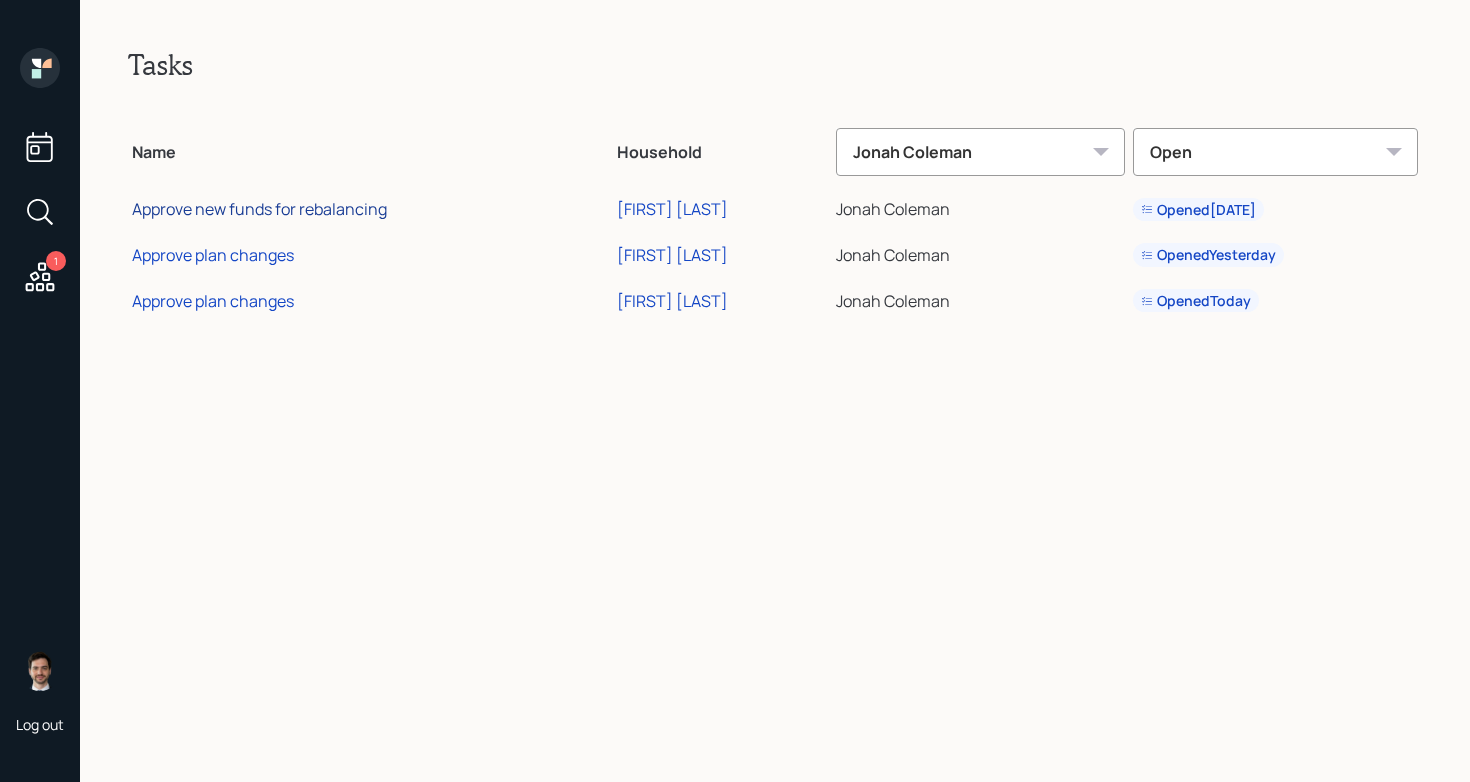 click on "Approve new funds for rebalancing" at bounding box center [259, 209] 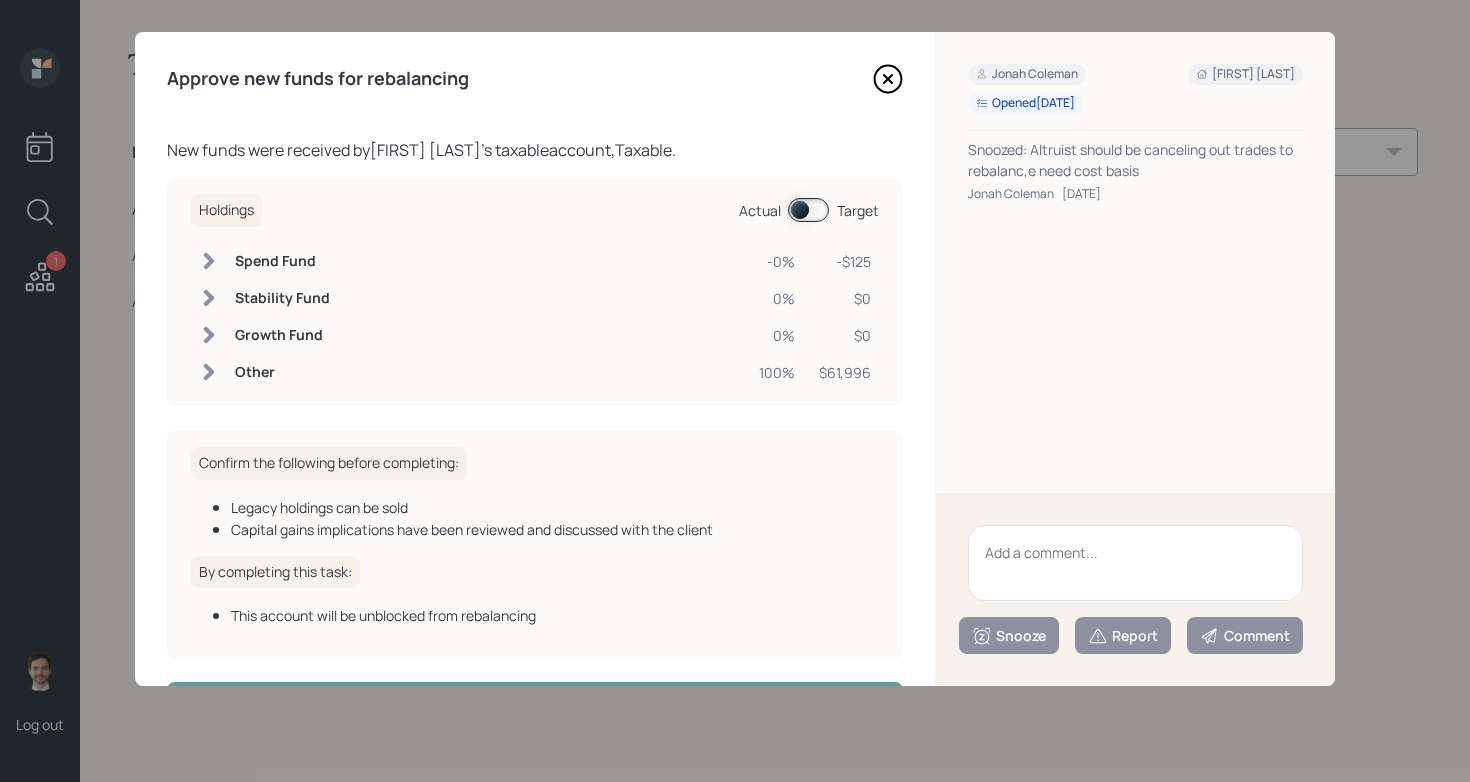 click 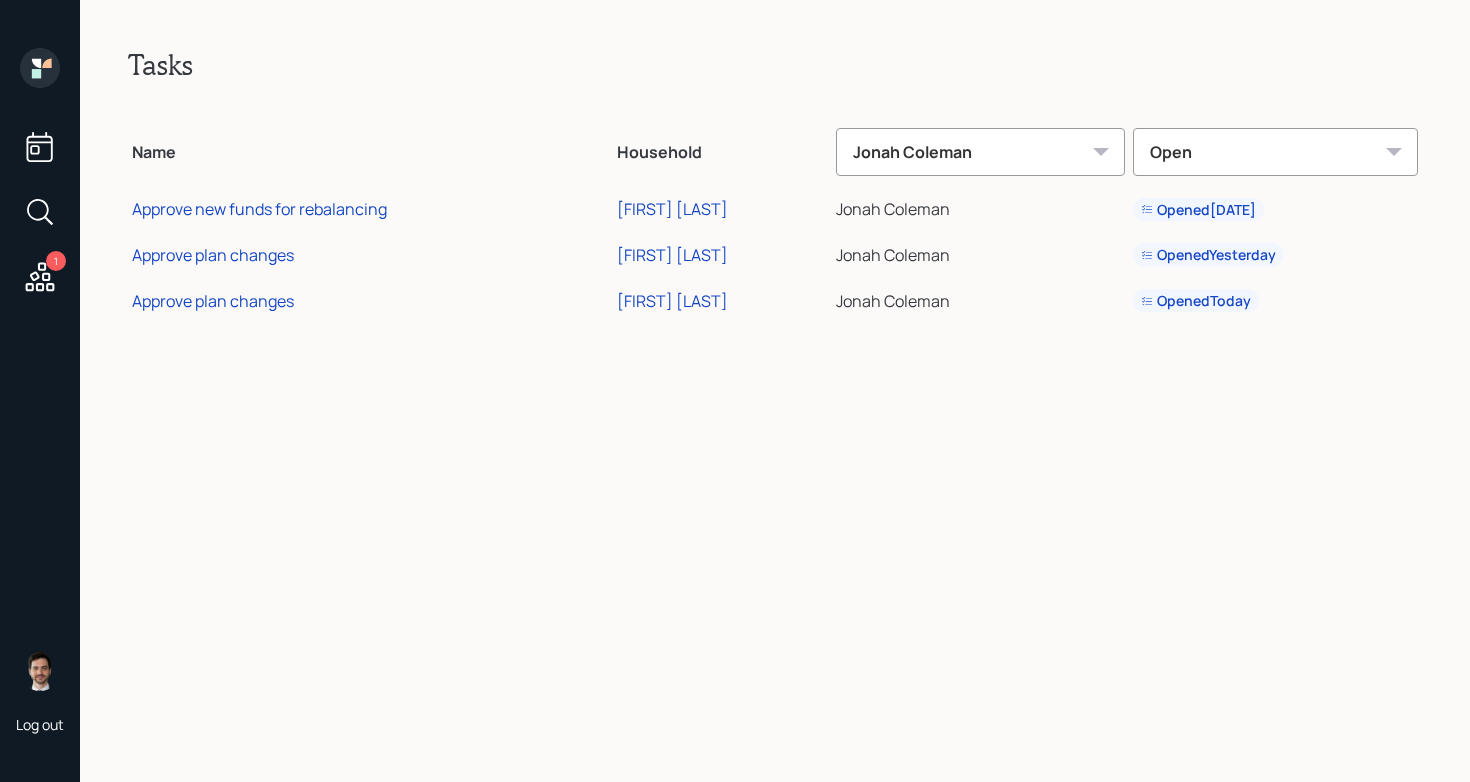 click on "Tasks Name Household Jonah Coleman Open Approve new funds for rebalancing Robin Pierce Jonah Coleman Opened  Jul 30, 2025 Approve plan changes Judy Ayers Jonah Coleman Opened  Yesterday Approve plan changes Wendy Jones Jonah Coleman Opened  Today" at bounding box center (775, 391) 